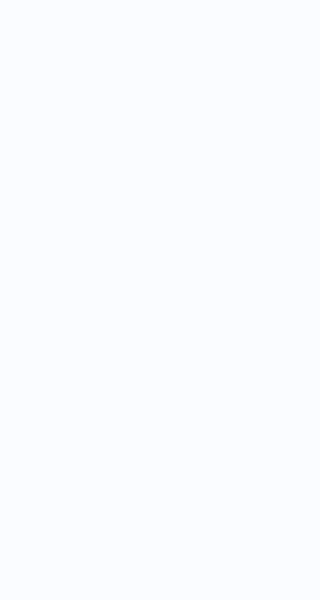 scroll, scrollTop: 0, scrollLeft: 0, axis: both 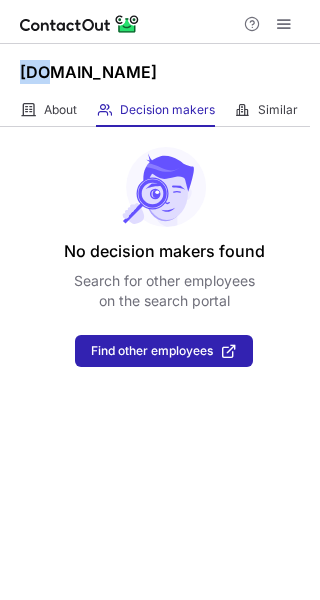 drag, startPoint x: 19, startPoint y: 72, endPoint x: 53, endPoint y: 71, distance: 34.0147 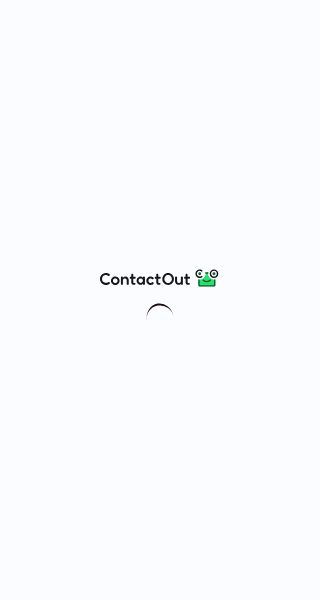 scroll, scrollTop: 0, scrollLeft: 0, axis: both 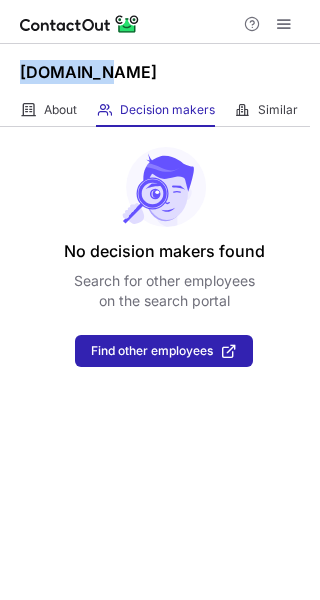 drag, startPoint x: 20, startPoint y: 67, endPoint x: 219, endPoint y: 70, distance: 199.02261 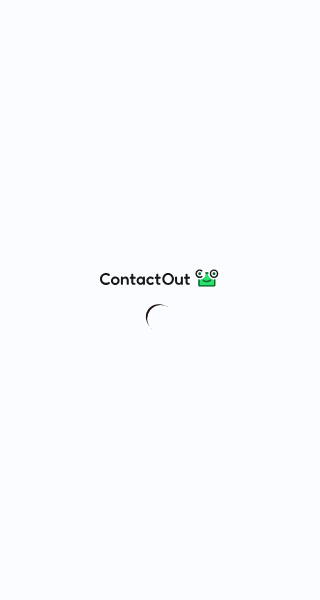 scroll, scrollTop: 0, scrollLeft: 0, axis: both 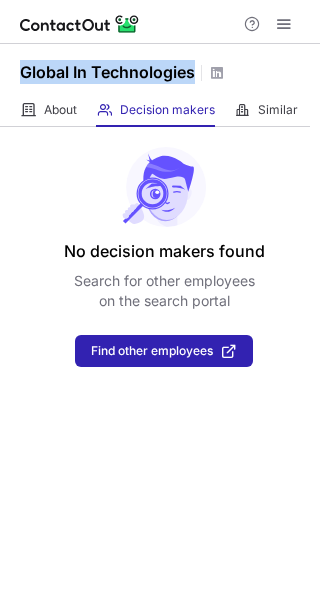 drag, startPoint x: 25, startPoint y: 74, endPoint x: 194, endPoint y: 61, distance: 169.49927 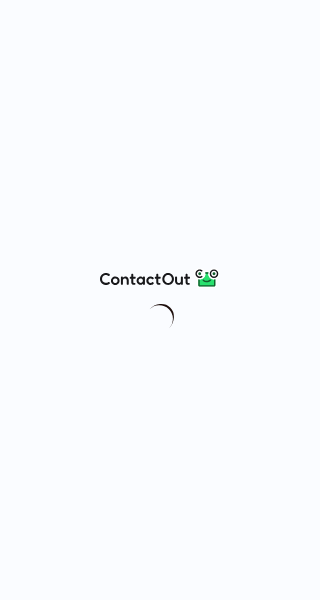 scroll, scrollTop: 0, scrollLeft: 0, axis: both 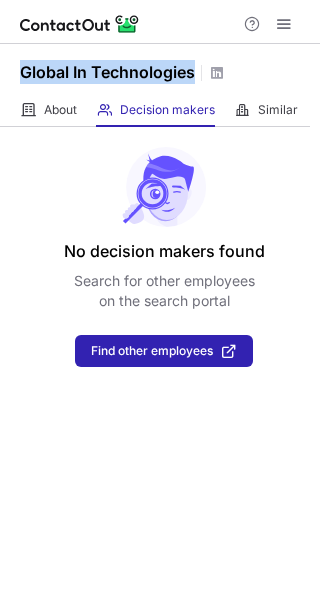 drag, startPoint x: 23, startPoint y: 78, endPoint x: 195, endPoint y: 76, distance: 172.01163 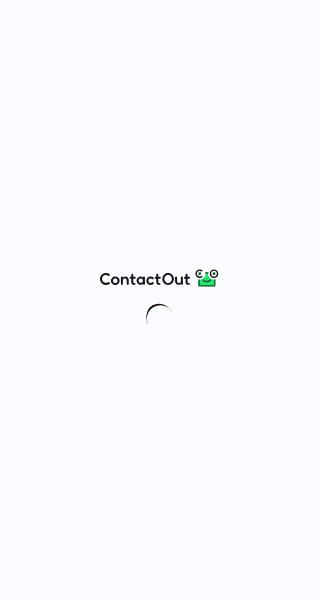 scroll, scrollTop: 0, scrollLeft: 0, axis: both 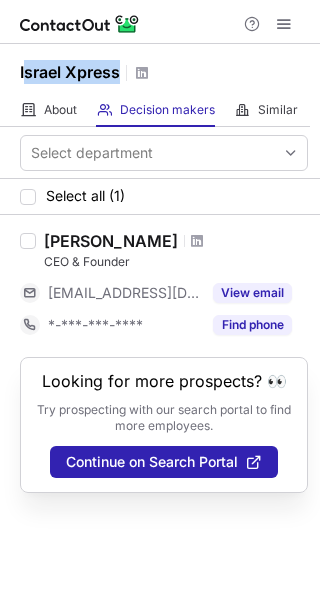 drag, startPoint x: 24, startPoint y: 77, endPoint x: 124, endPoint y: 77, distance: 100 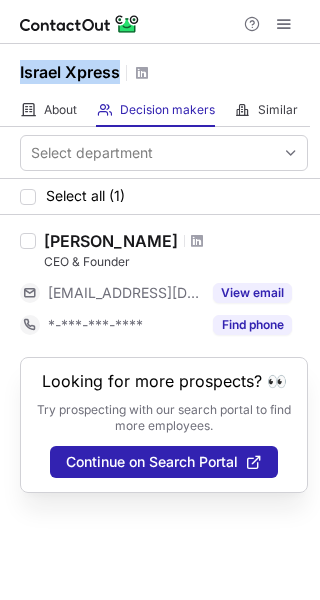 drag, startPoint x: 21, startPoint y: 74, endPoint x: 121, endPoint y: 70, distance: 100.07997 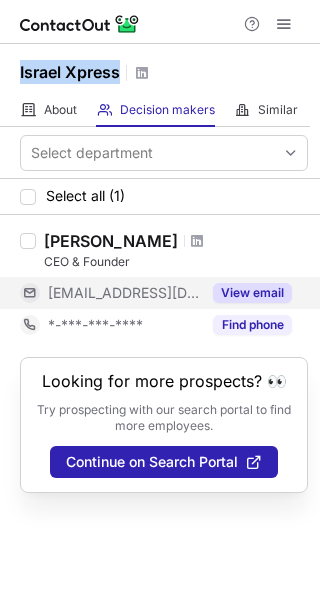 click on "View email" at bounding box center (252, 293) 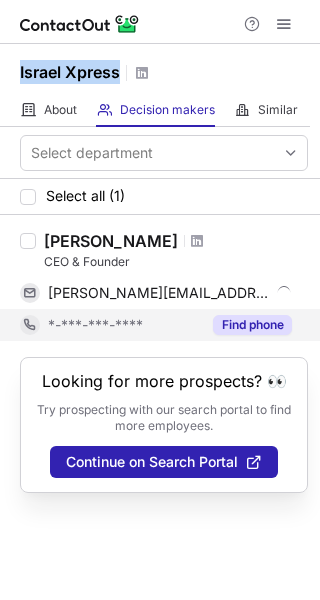 click on "Find phone" at bounding box center (252, 325) 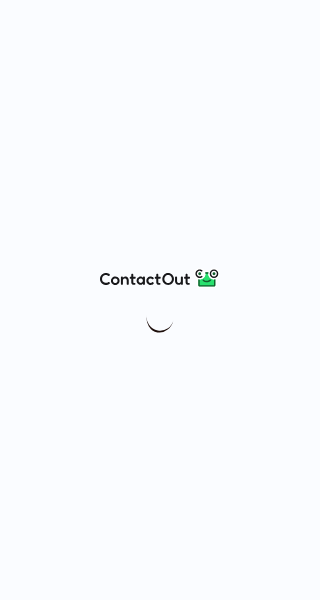 scroll, scrollTop: 0, scrollLeft: 0, axis: both 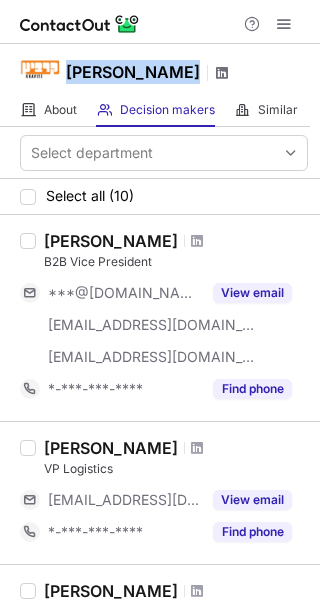 drag, startPoint x: 66, startPoint y: 74, endPoint x: 139, endPoint y: 69, distance: 73.171036 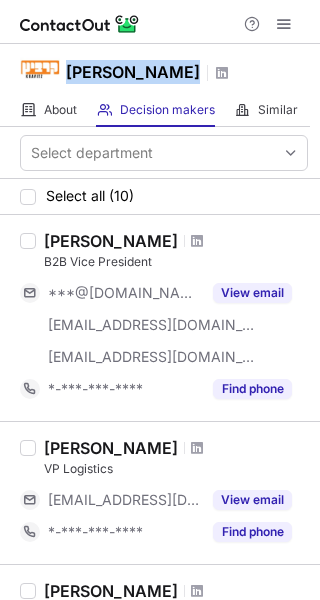 copy on "Kravitz" 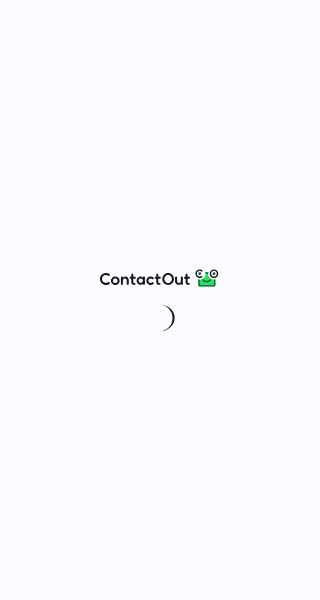 scroll, scrollTop: 0, scrollLeft: 0, axis: both 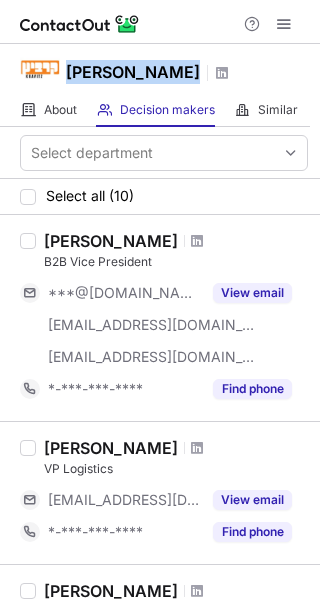 drag, startPoint x: 71, startPoint y: 70, endPoint x: 124, endPoint y: 69, distance: 53.009434 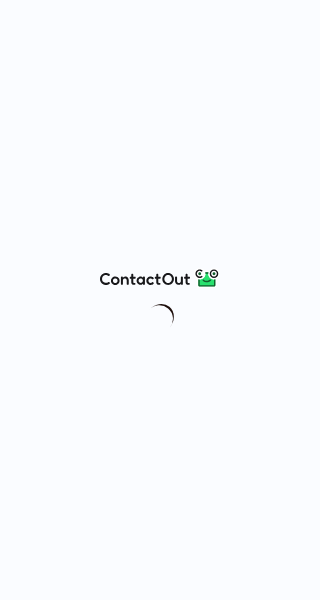 scroll, scrollTop: 0, scrollLeft: 0, axis: both 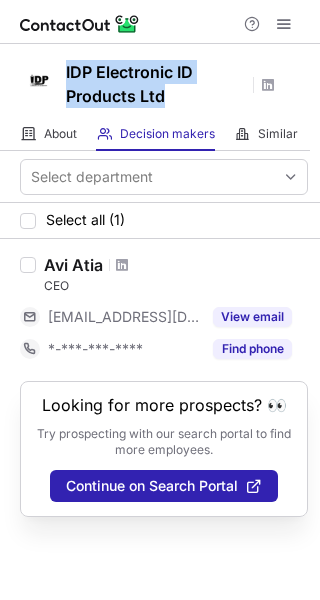 drag, startPoint x: 66, startPoint y: 70, endPoint x: 164, endPoint y: 95, distance: 101.13852 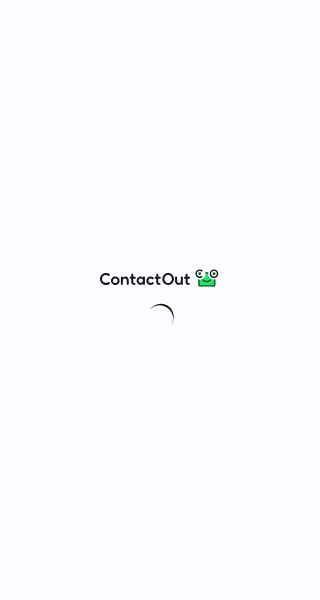 scroll, scrollTop: 0, scrollLeft: 0, axis: both 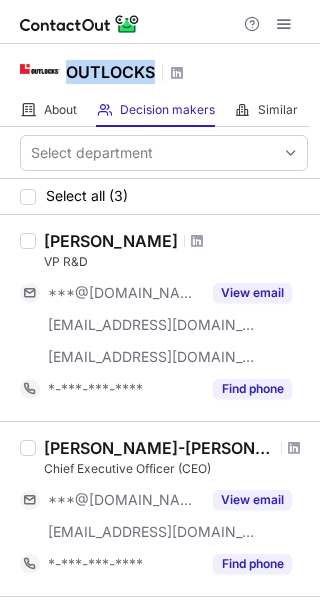 drag, startPoint x: 24, startPoint y: 69, endPoint x: 160, endPoint y: 67, distance: 136.01471 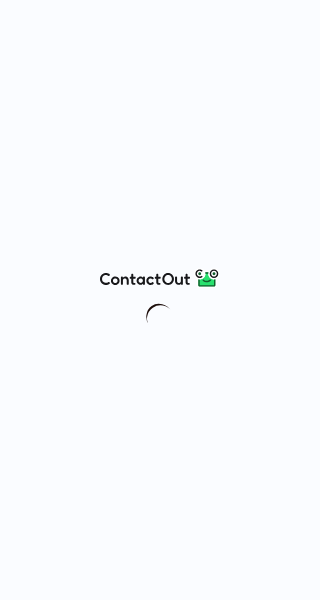 scroll, scrollTop: 0, scrollLeft: 0, axis: both 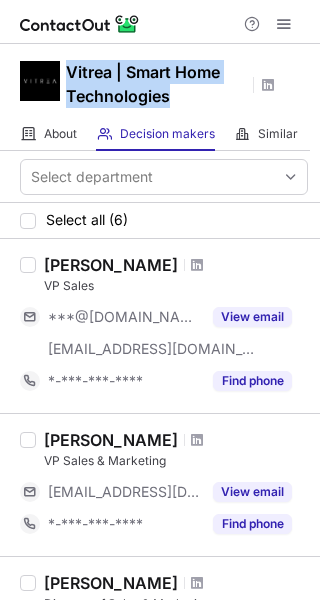 drag, startPoint x: 30, startPoint y: 74, endPoint x: 161, endPoint y: 98, distance: 133.18033 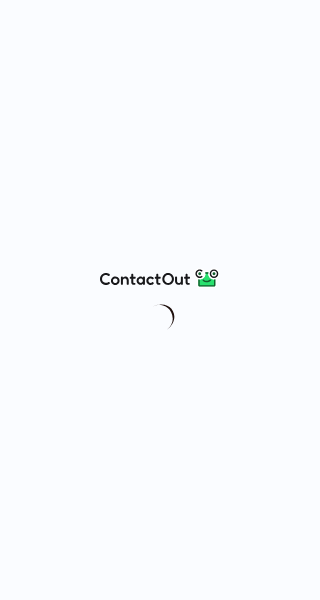 scroll, scrollTop: 0, scrollLeft: 0, axis: both 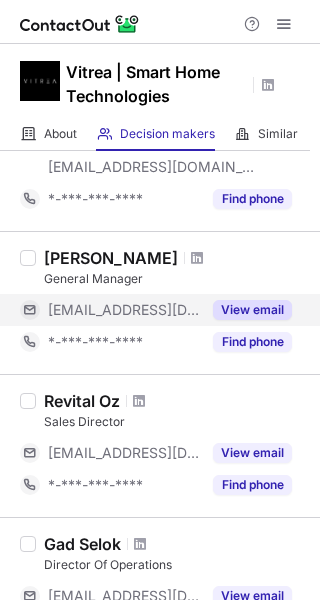 click on "View email" at bounding box center (252, 310) 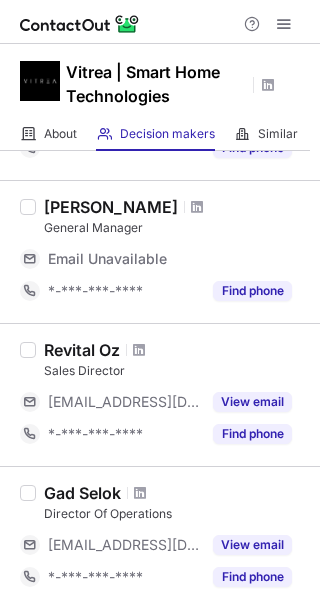 scroll, scrollTop: 600, scrollLeft: 0, axis: vertical 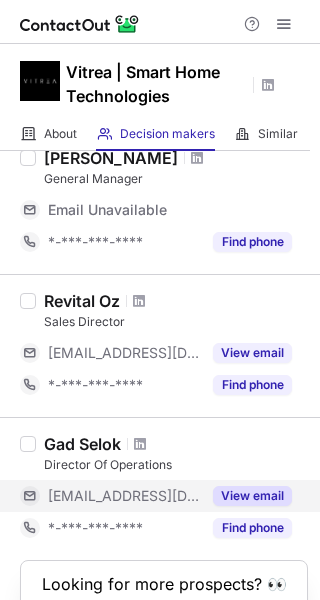 click on "View email" at bounding box center (252, 496) 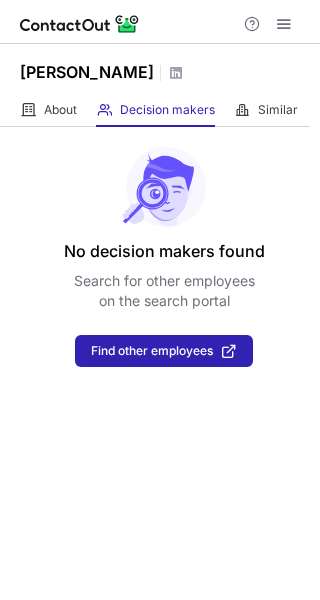 scroll, scrollTop: 0, scrollLeft: 0, axis: both 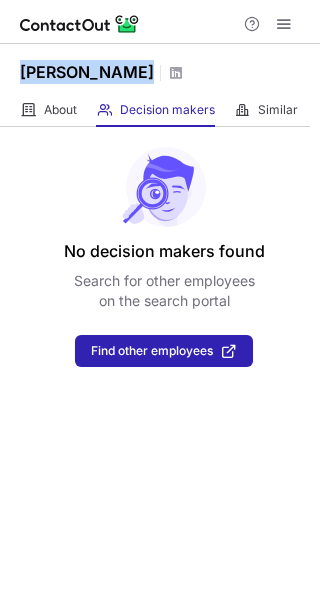 drag, startPoint x: 17, startPoint y: 74, endPoint x: 108, endPoint y: 70, distance: 91.08787 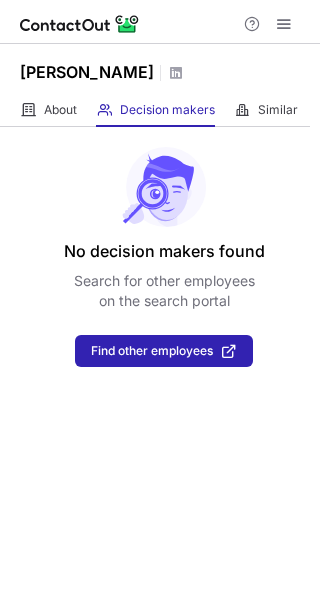 scroll, scrollTop: 0, scrollLeft: 0, axis: both 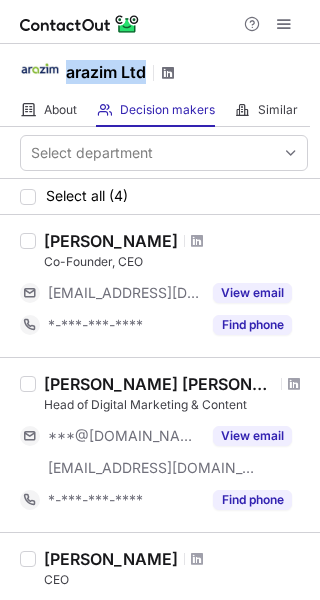 drag, startPoint x: 66, startPoint y: 76, endPoint x: 176, endPoint y: 76, distance: 110 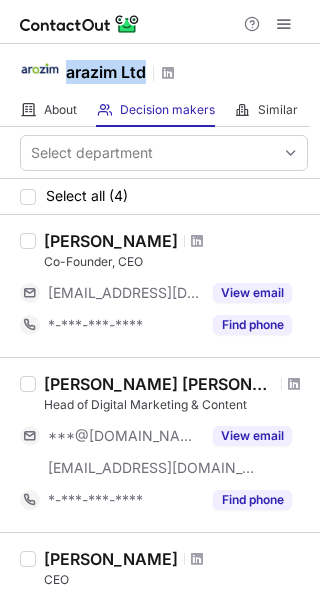 copy on "arazim Ltd" 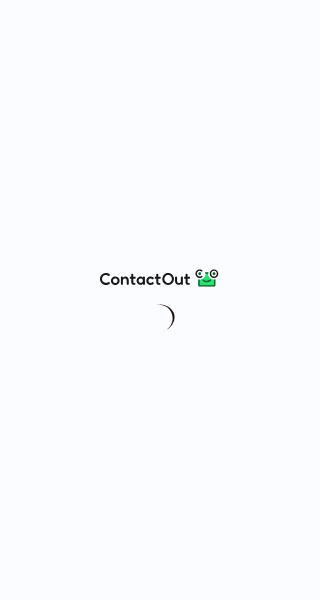 scroll, scrollTop: 0, scrollLeft: 0, axis: both 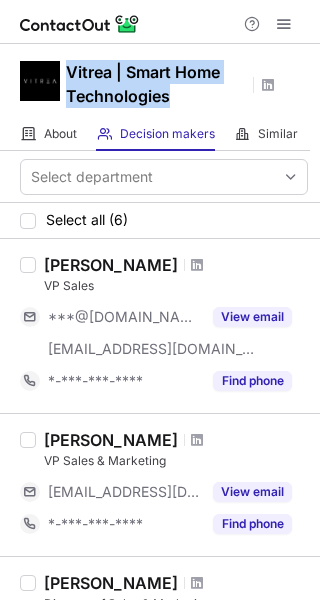 drag, startPoint x: 72, startPoint y: 75, endPoint x: 170, endPoint y: 98, distance: 100.6628 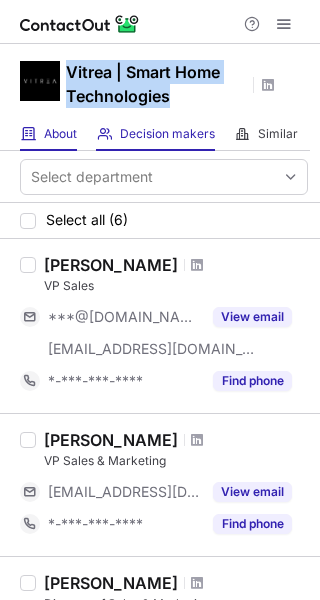 copy on "Vitrea | Smart Home Technologies" 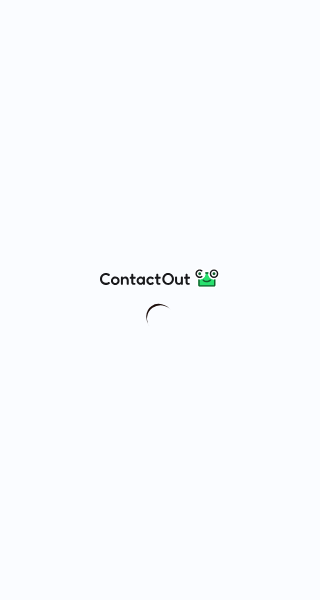 scroll, scrollTop: 0, scrollLeft: 0, axis: both 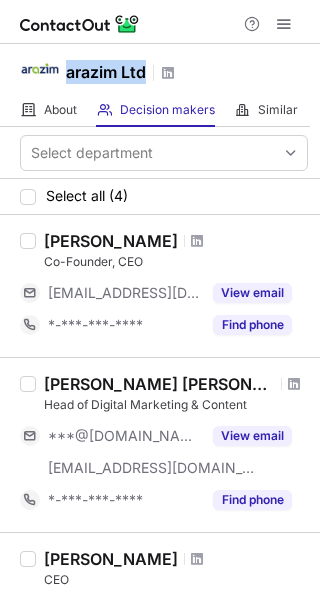 drag, startPoint x: 65, startPoint y: 74, endPoint x: 153, endPoint y: 73, distance: 88.005684 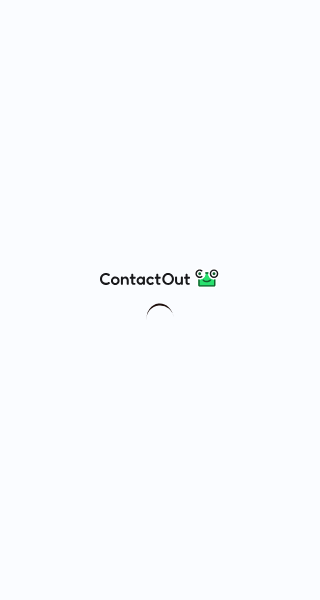 scroll, scrollTop: 0, scrollLeft: 0, axis: both 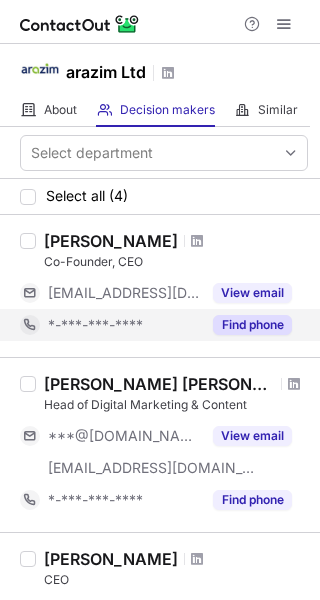 click on "Find phone" at bounding box center (252, 325) 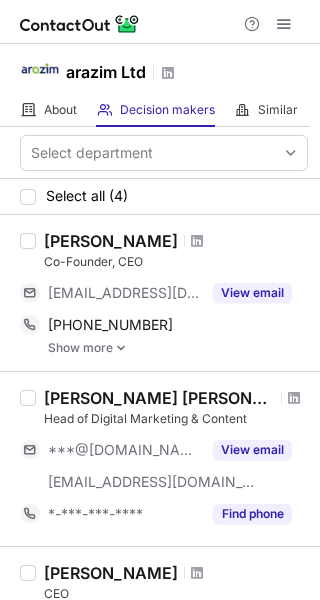 click on "Show more" at bounding box center (178, 348) 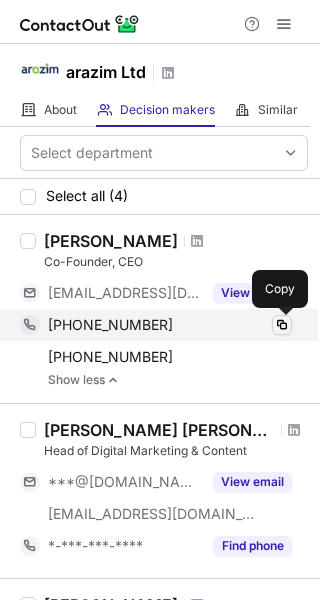 click at bounding box center [282, 325] 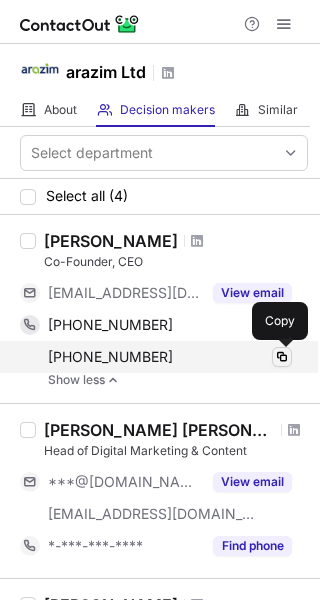 click at bounding box center [282, 357] 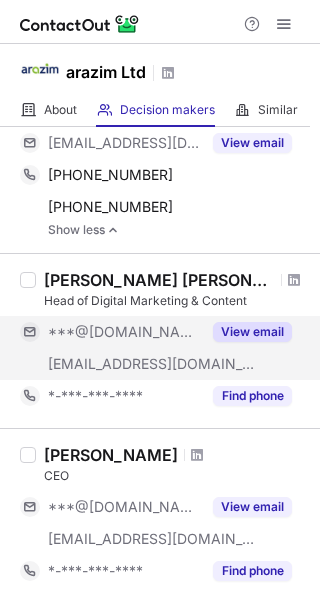 scroll, scrollTop: 200, scrollLeft: 0, axis: vertical 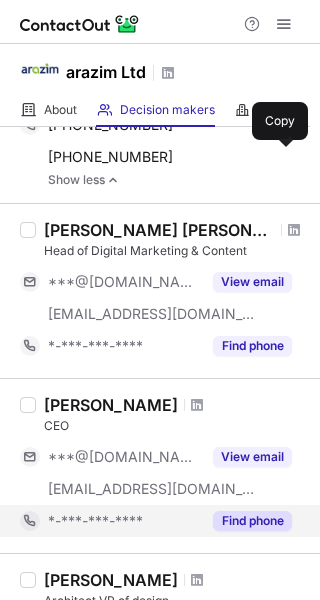 click on "Find phone" at bounding box center (252, 521) 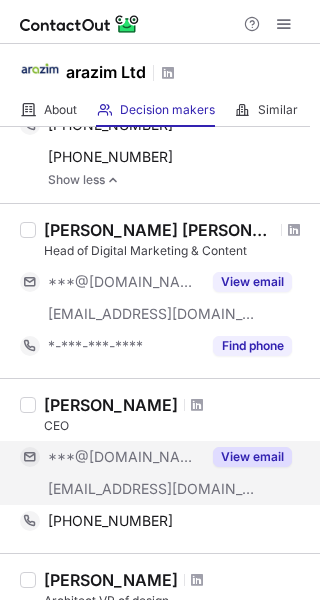click on "View email" at bounding box center (252, 457) 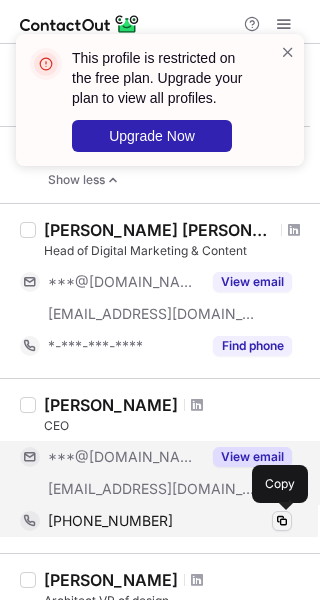 click at bounding box center [282, 521] 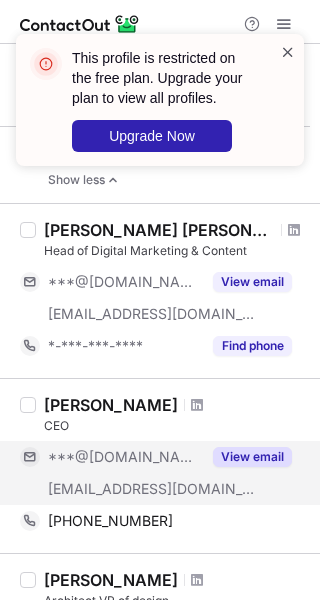 click at bounding box center [288, 52] 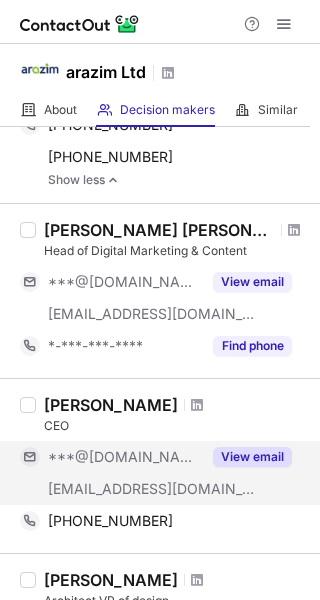 click on "This profile is restricted on the free plan. Upgrade your plan to view all profiles. Upgrade Now" at bounding box center [160, 108] 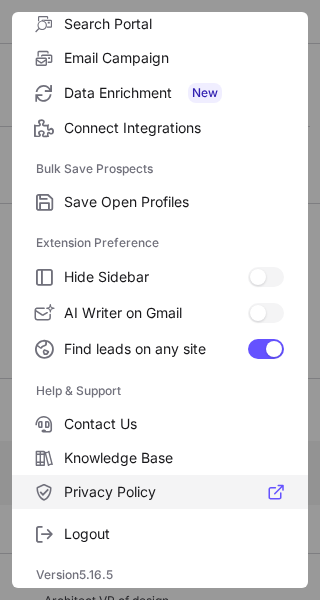 scroll, scrollTop: 233, scrollLeft: 0, axis: vertical 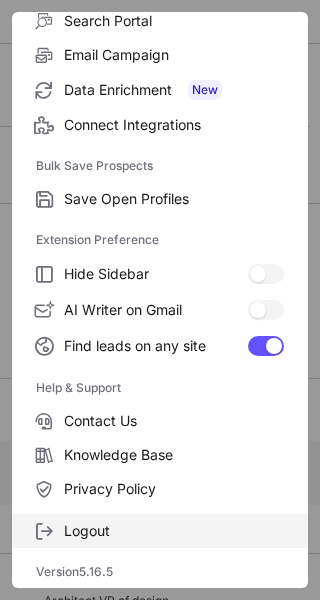 click at bounding box center (44, 531) 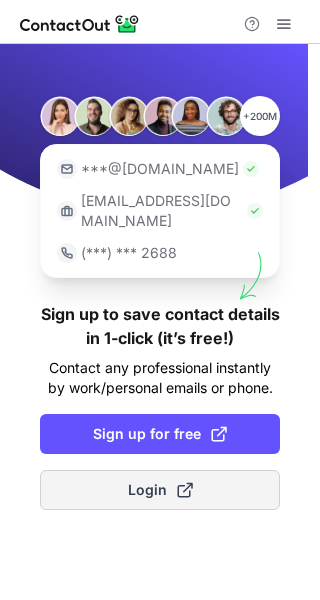 click on "Login" at bounding box center (160, 490) 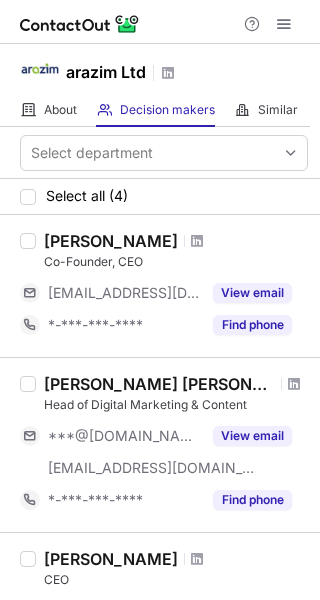 scroll, scrollTop: 0, scrollLeft: 0, axis: both 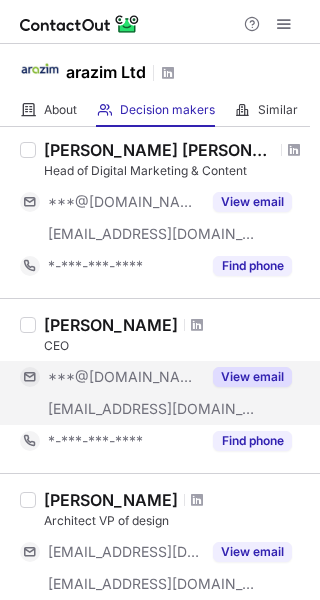 click on "View email" at bounding box center [252, 377] 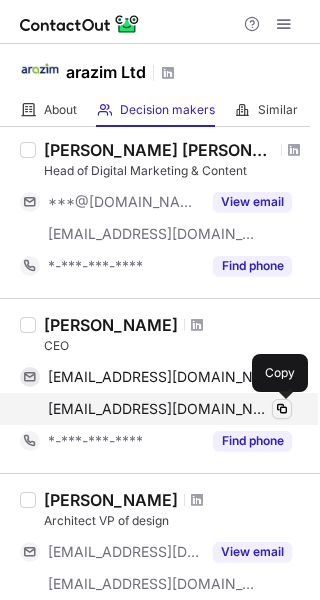 click at bounding box center (282, 409) 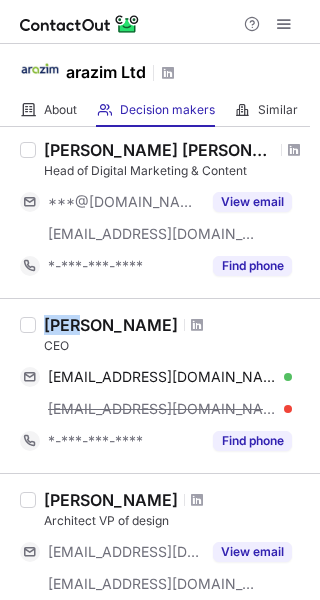 drag, startPoint x: 46, startPoint y: 328, endPoint x: 72, endPoint y: 315, distance: 29.068884 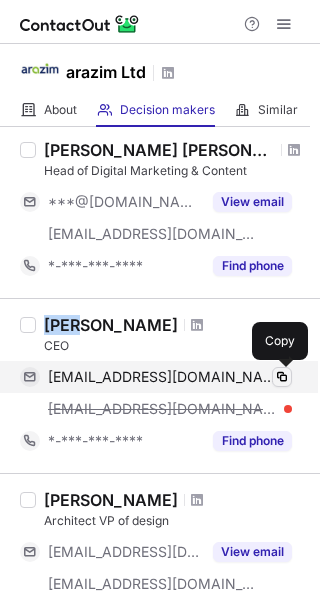 click at bounding box center [282, 377] 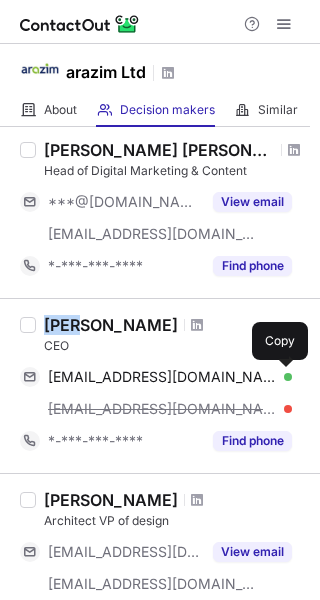click on "[PERSON_NAME]" at bounding box center (111, 325) 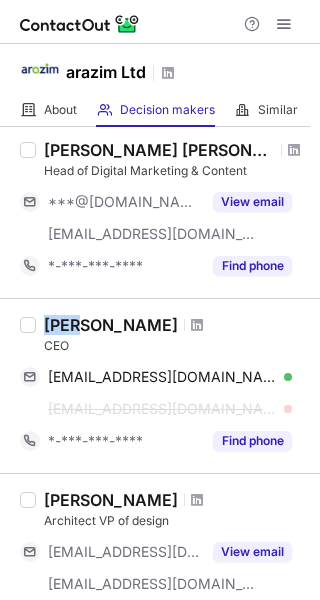 drag, startPoint x: 59, startPoint y: 321, endPoint x: 45, endPoint y: 321, distance: 14 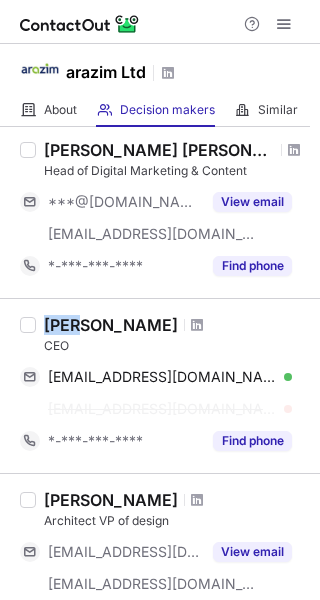 copy on "Arik" 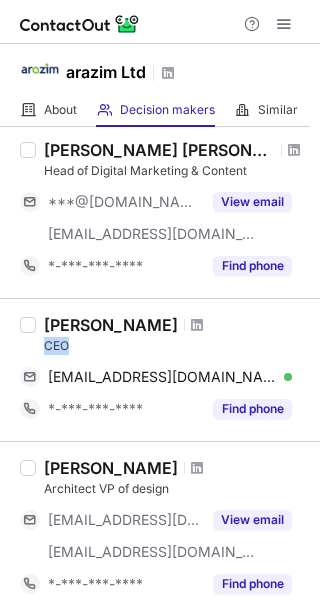 drag, startPoint x: 48, startPoint y: 344, endPoint x: 74, endPoint y: 345, distance: 26.019224 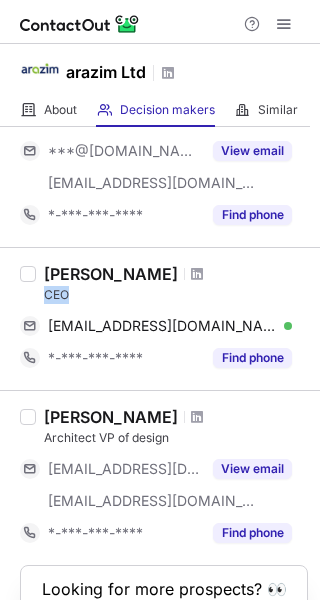 scroll, scrollTop: 334, scrollLeft: 0, axis: vertical 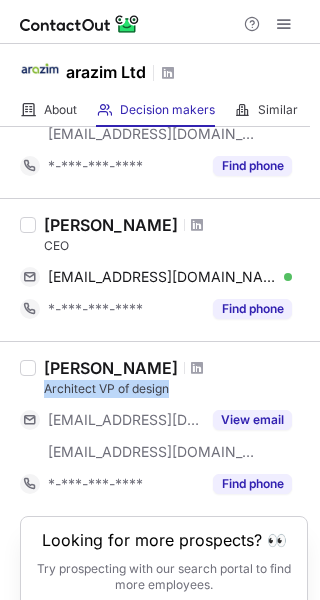 drag, startPoint x: 45, startPoint y: 390, endPoint x: 184, endPoint y: 381, distance: 139.29106 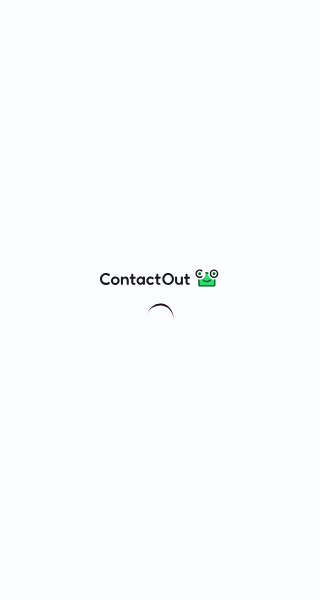 scroll, scrollTop: 0, scrollLeft: 0, axis: both 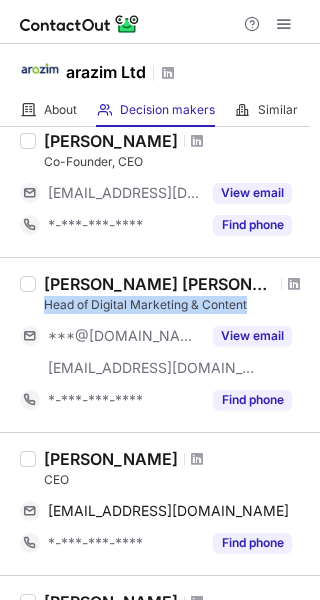 drag, startPoint x: 45, startPoint y: 309, endPoint x: 293, endPoint y: 307, distance: 248.00807 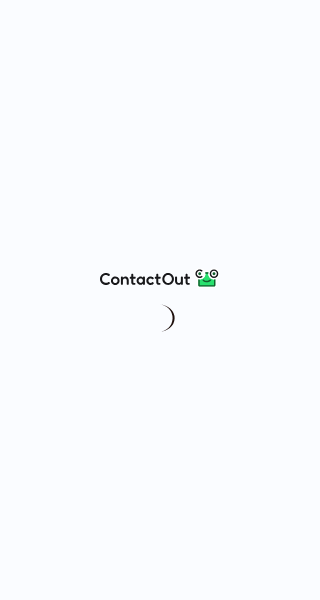 scroll, scrollTop: 0, scrollLeft: 0, axis: both 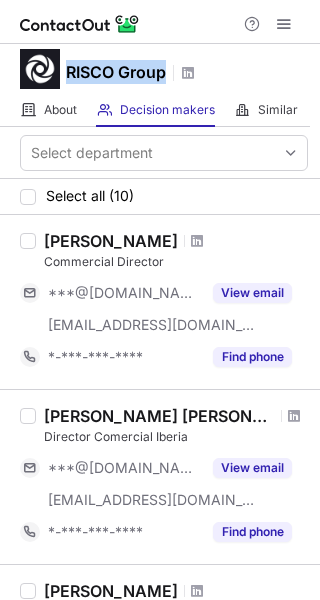 drag, startPoint x: 26, startPoint y: 74, endPoint x: 127, endPoint y: 78, distance: 101.07918 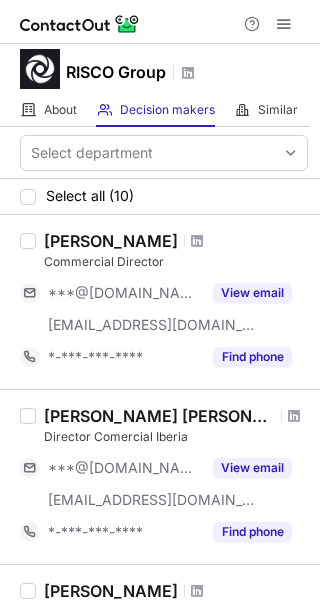 scroll, scrollTop: 0, scrollLeft: 0, axis: both 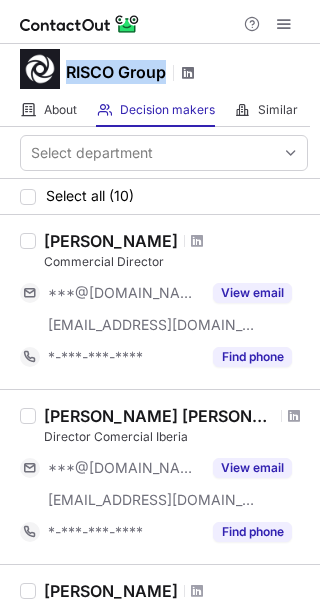 drag, startPoint x: 64, startPoint y: 75, endPoint x: 188, endPoint y: 67, distance: 124.2578 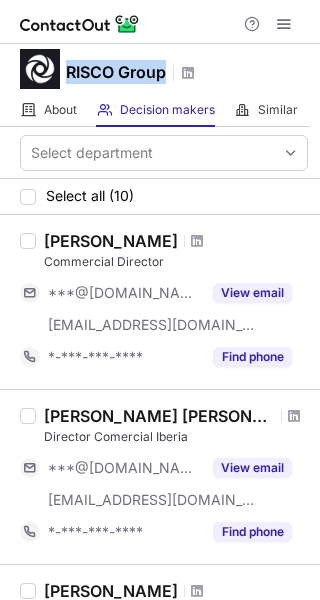 copy on "RISCO Group" 